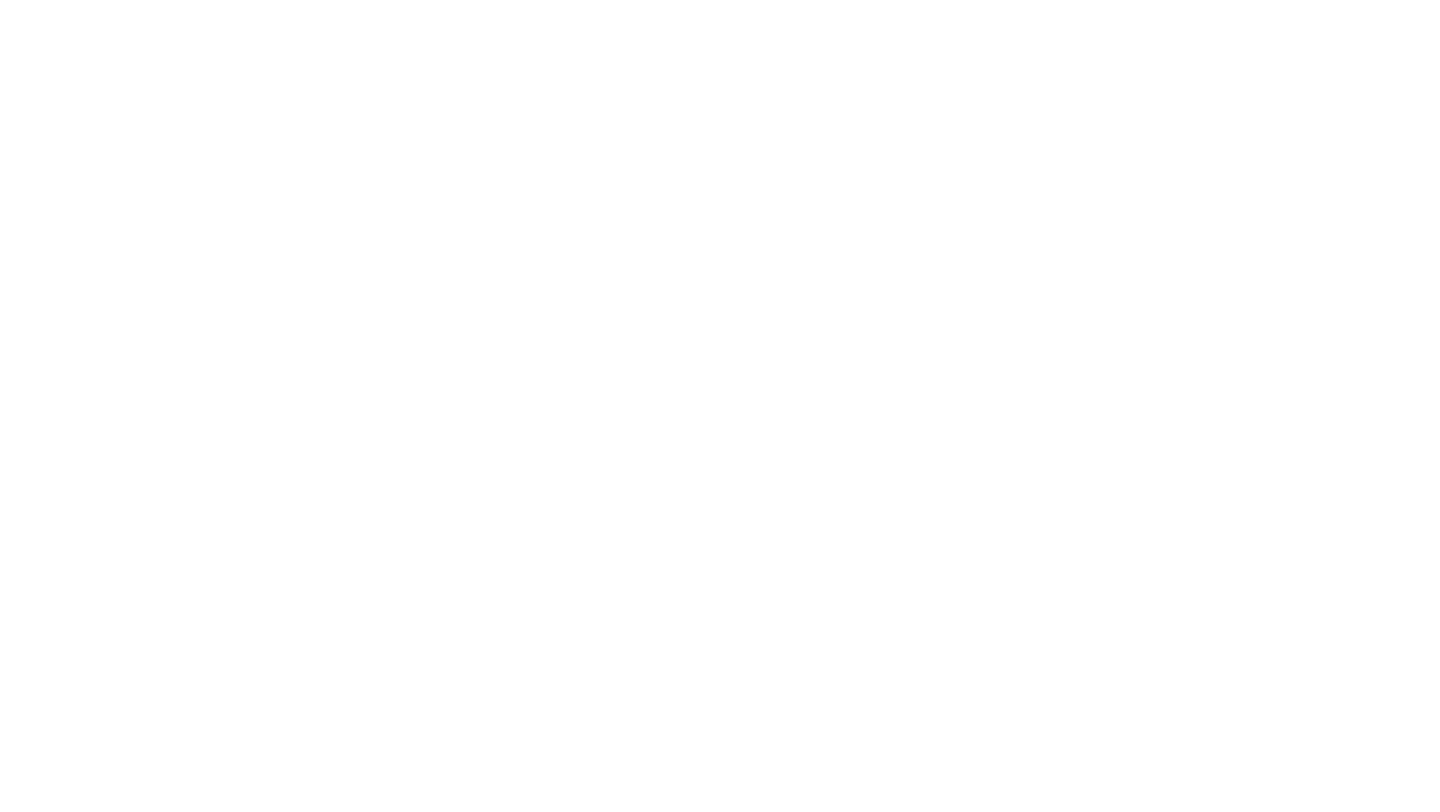 scroll, scrollTop: 0, scrollLeft: 0, axis: both 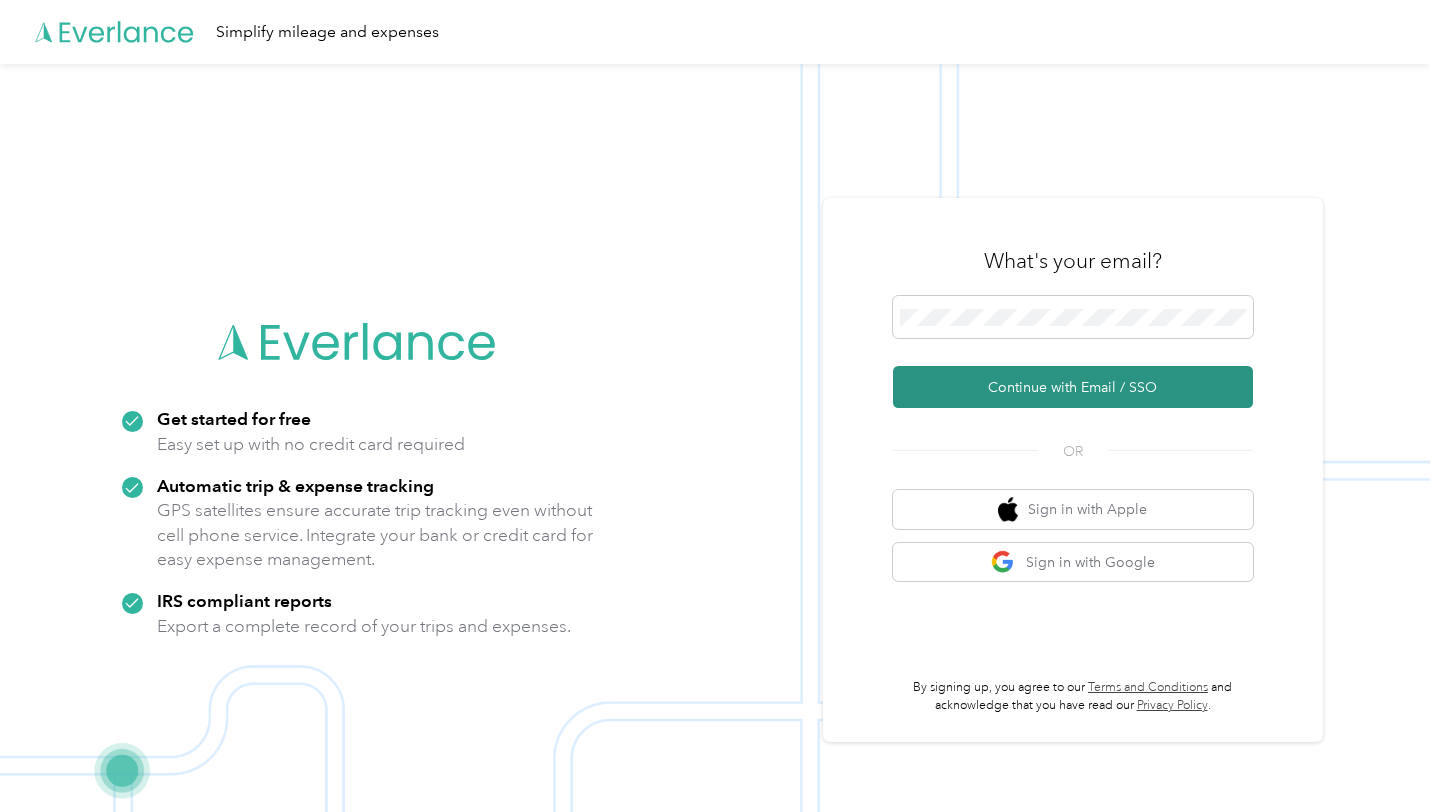 click on "Continue with Email / SSO" at bounding box center (1073, 387) 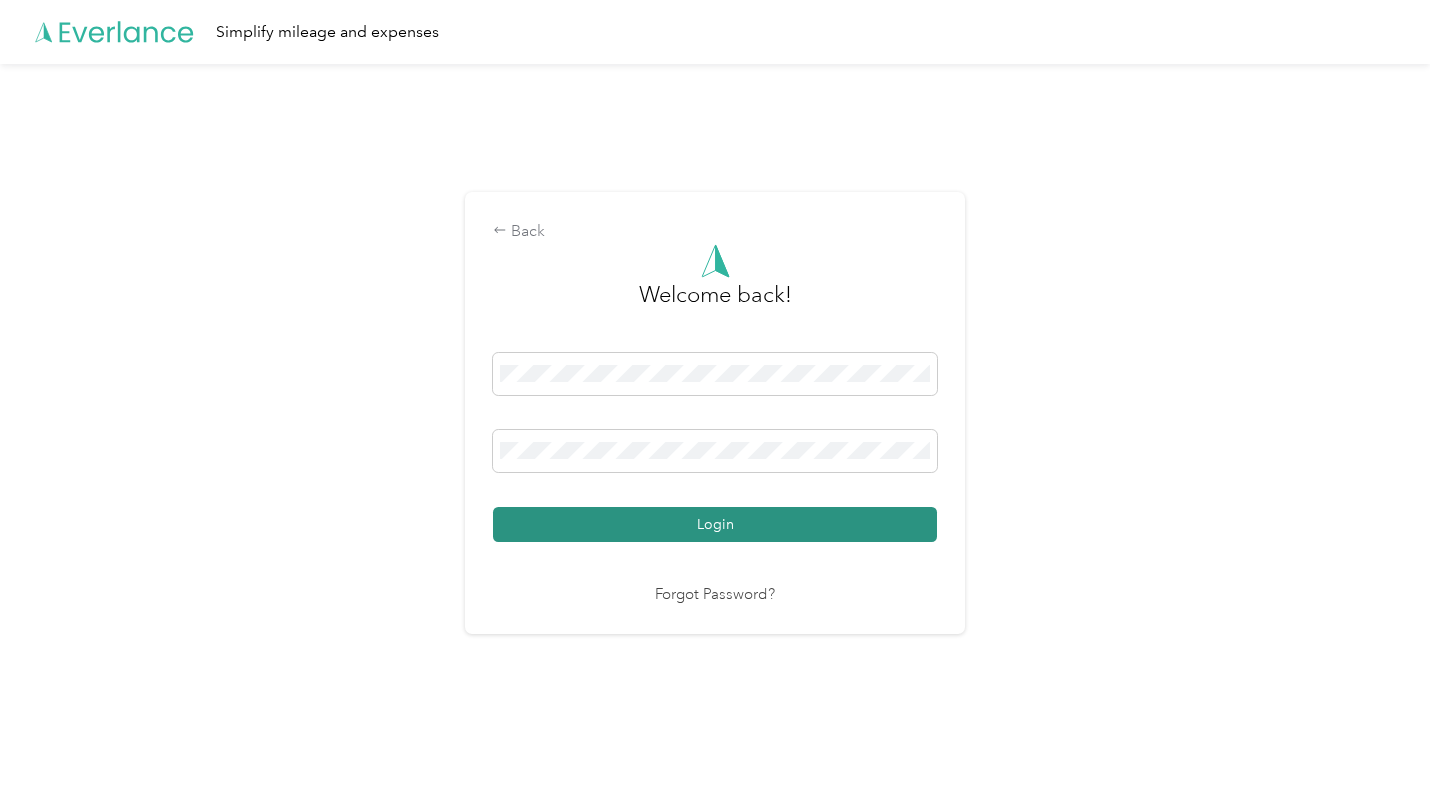 click on "Login" at bounding box center [715, 524] 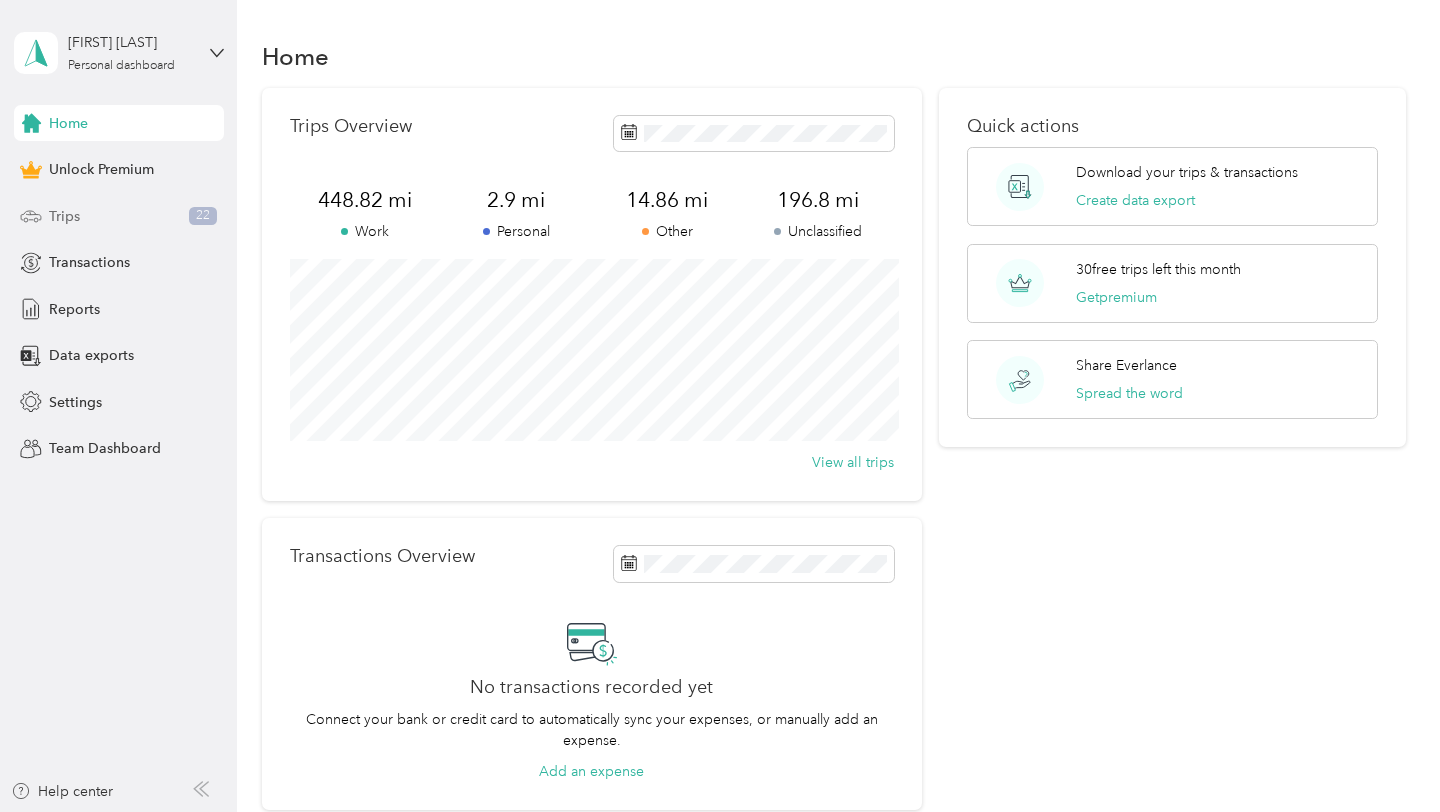 click on "Trips 22" at bounding box center [119, 216] 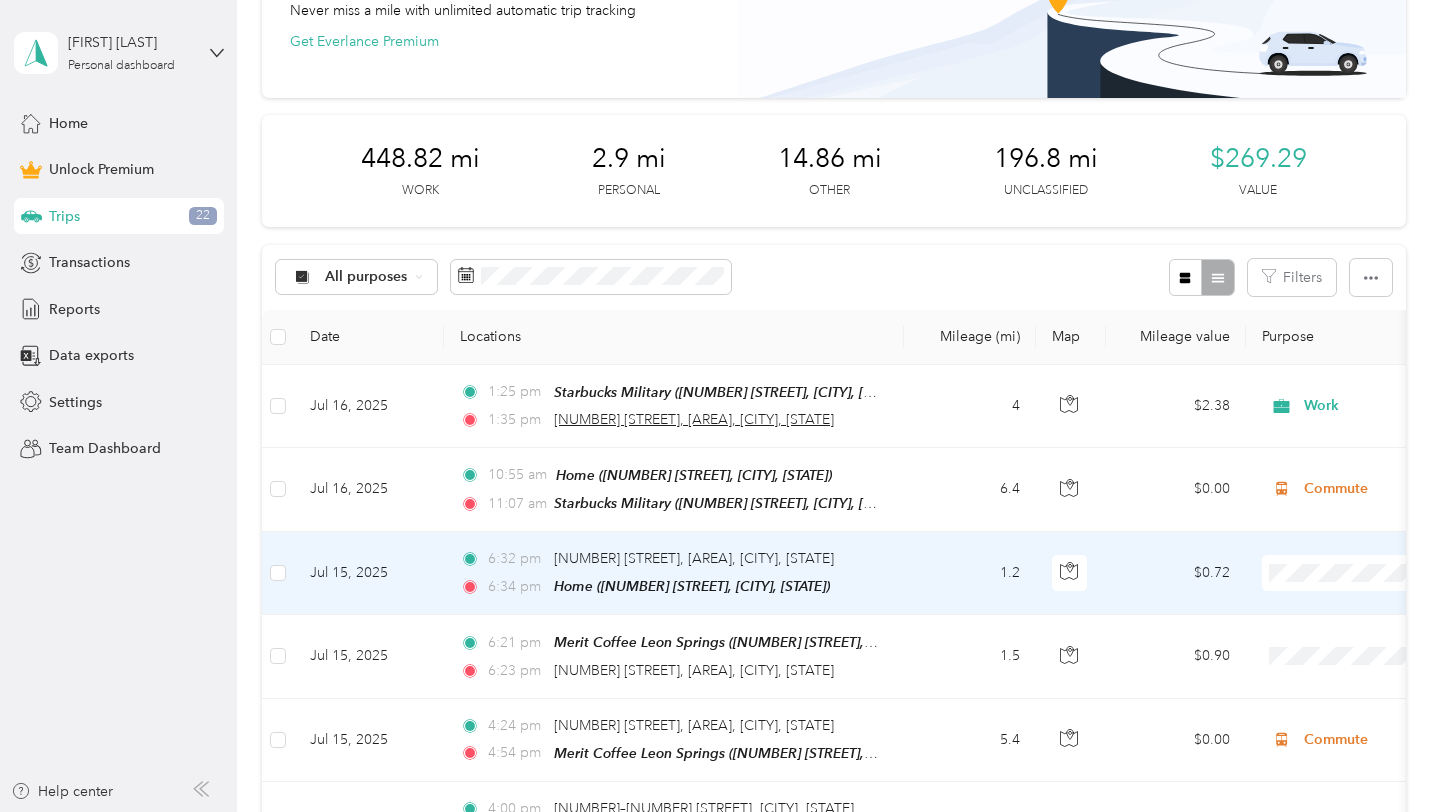 scroll, scrollTop: 265, scrollLeft: 0, axis: vertical 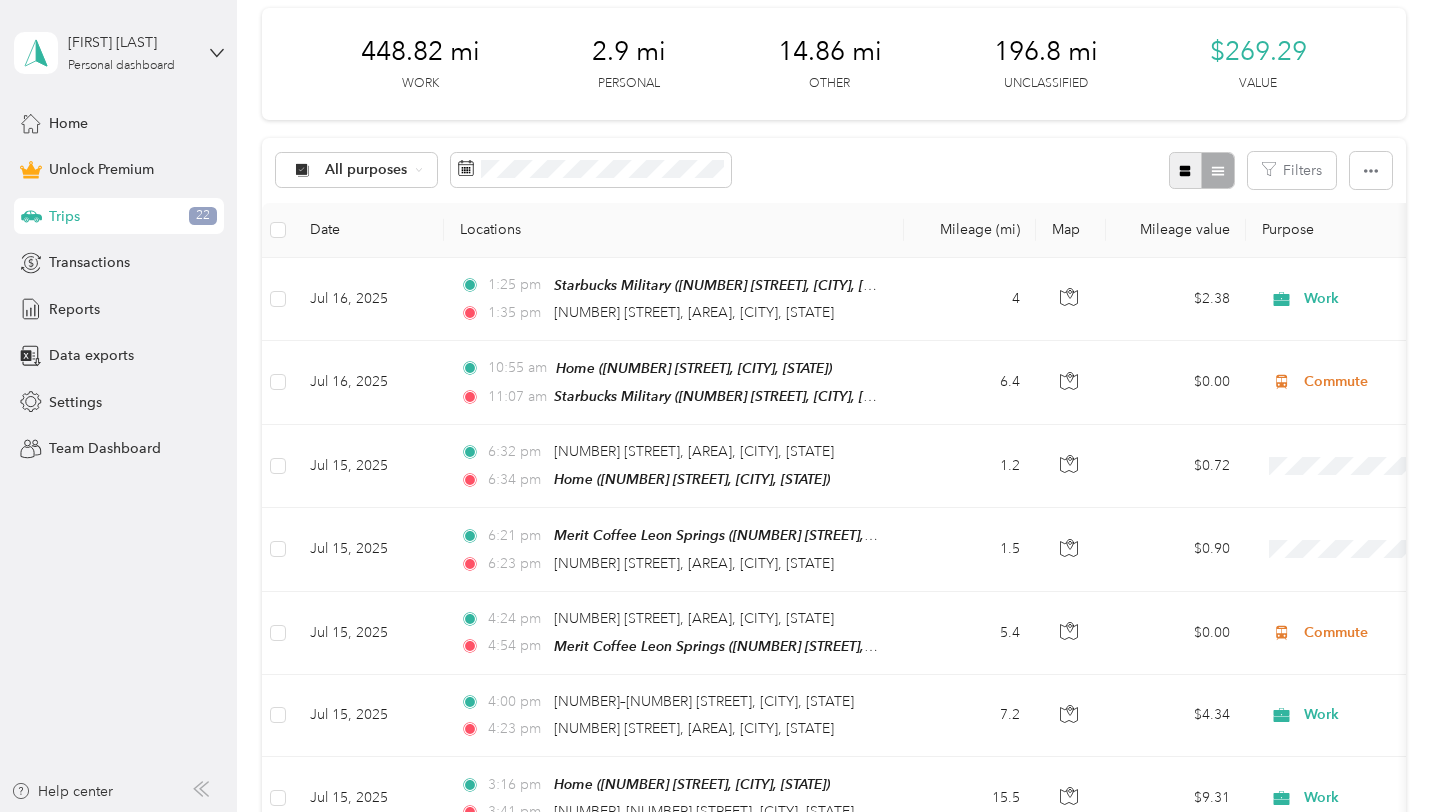 click 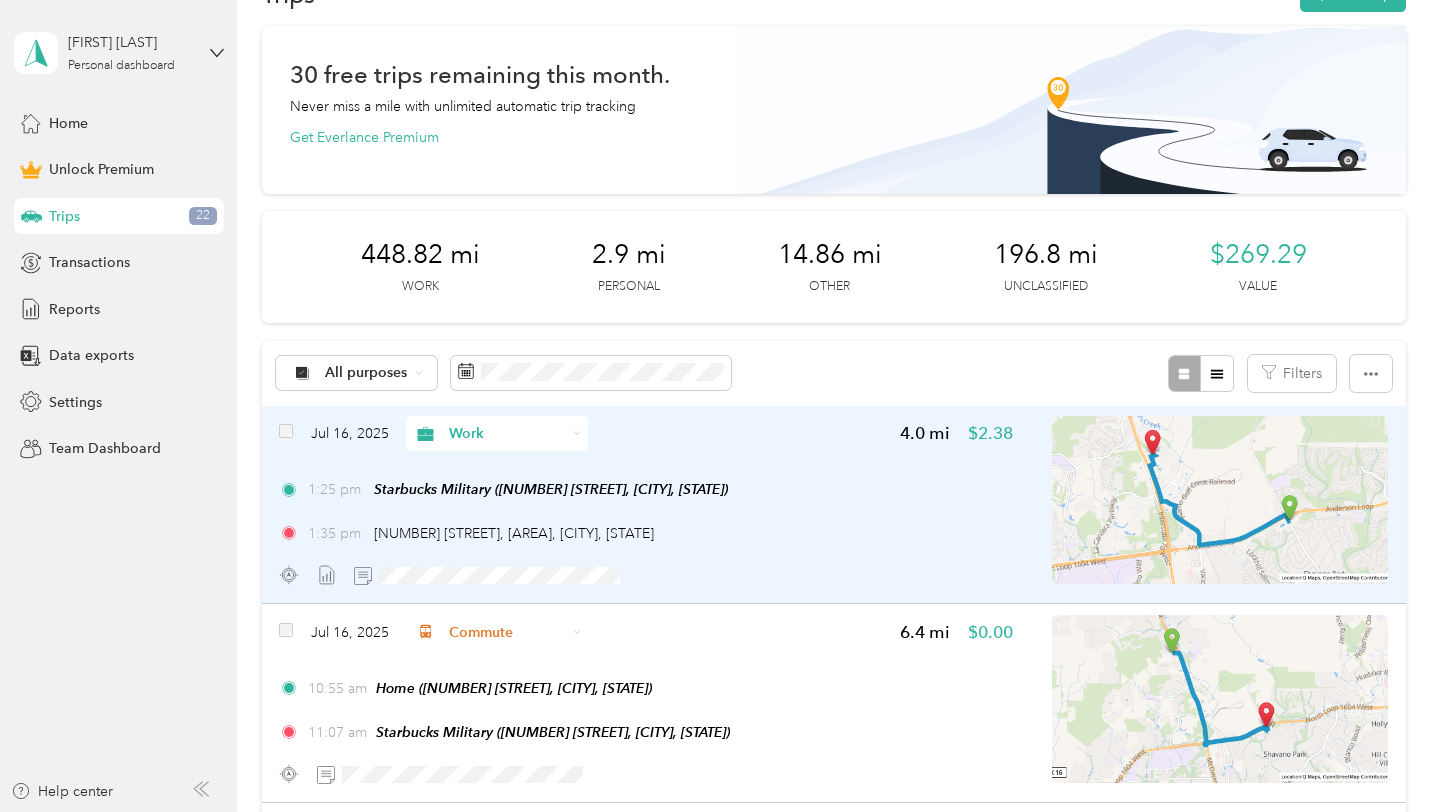 scroll, scrollTop: 0, scrollLeft: 0, axis: both 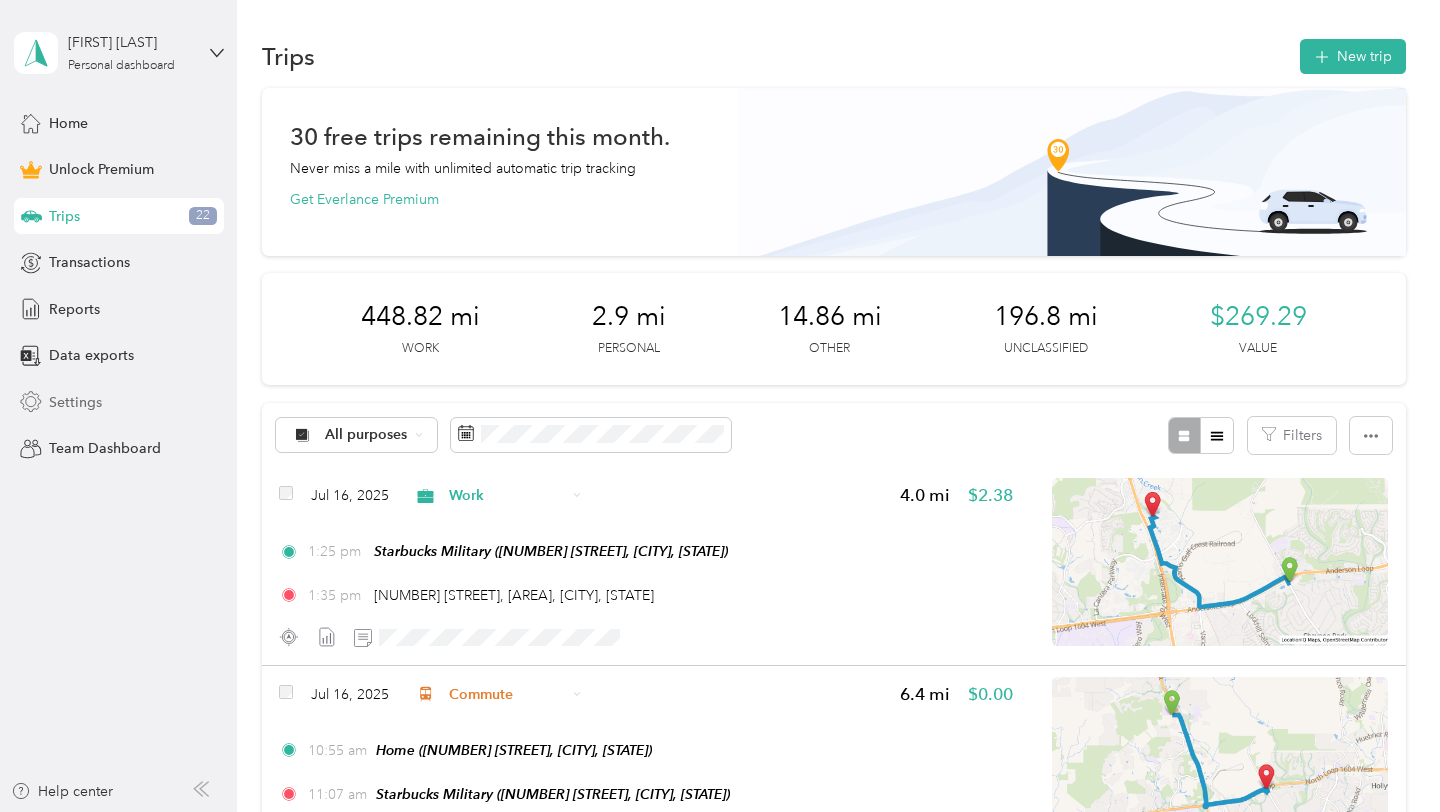 click on "Settings" at bounding box center [75, 402] 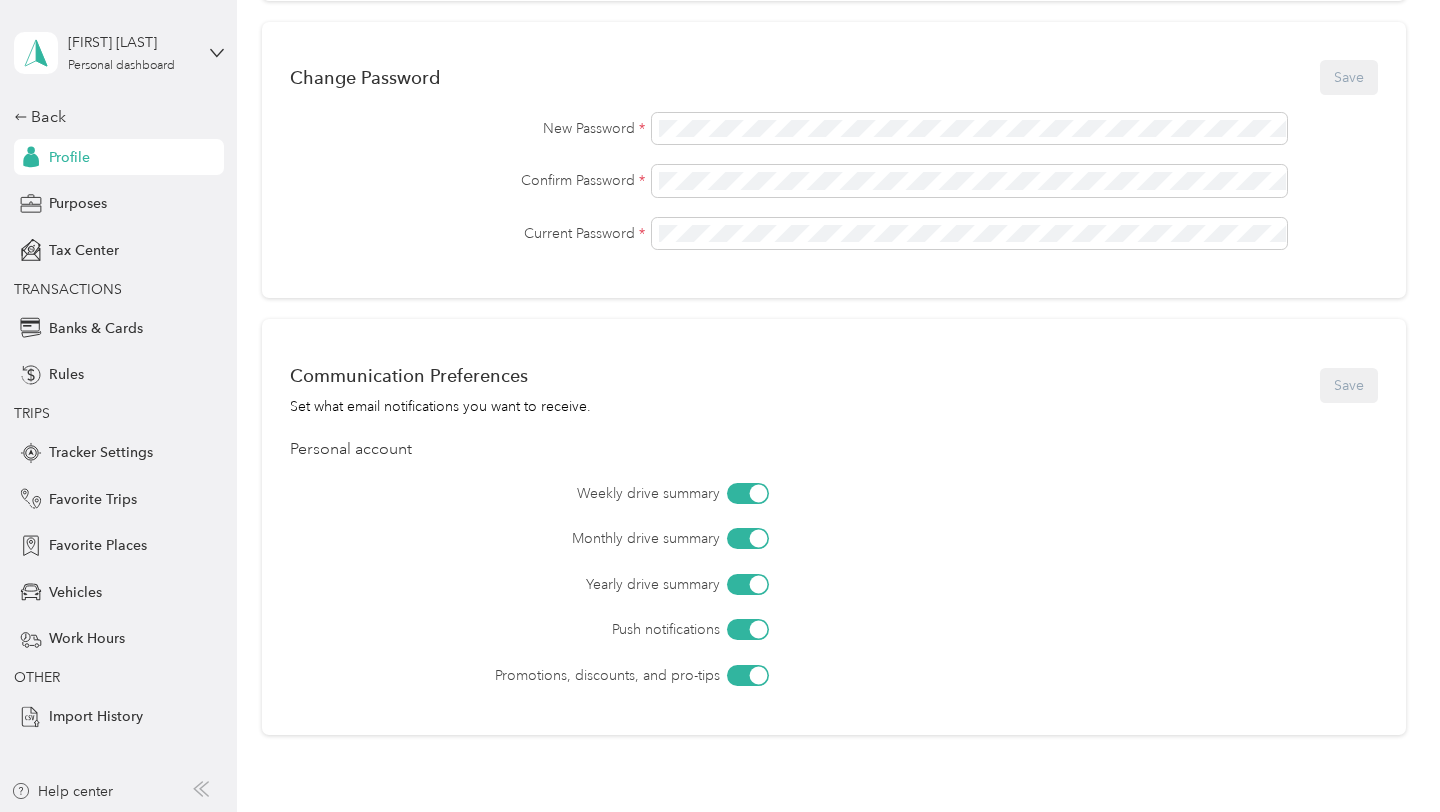 scroll, scrollTop: 571, scrollLeft: 0, axis: vertical 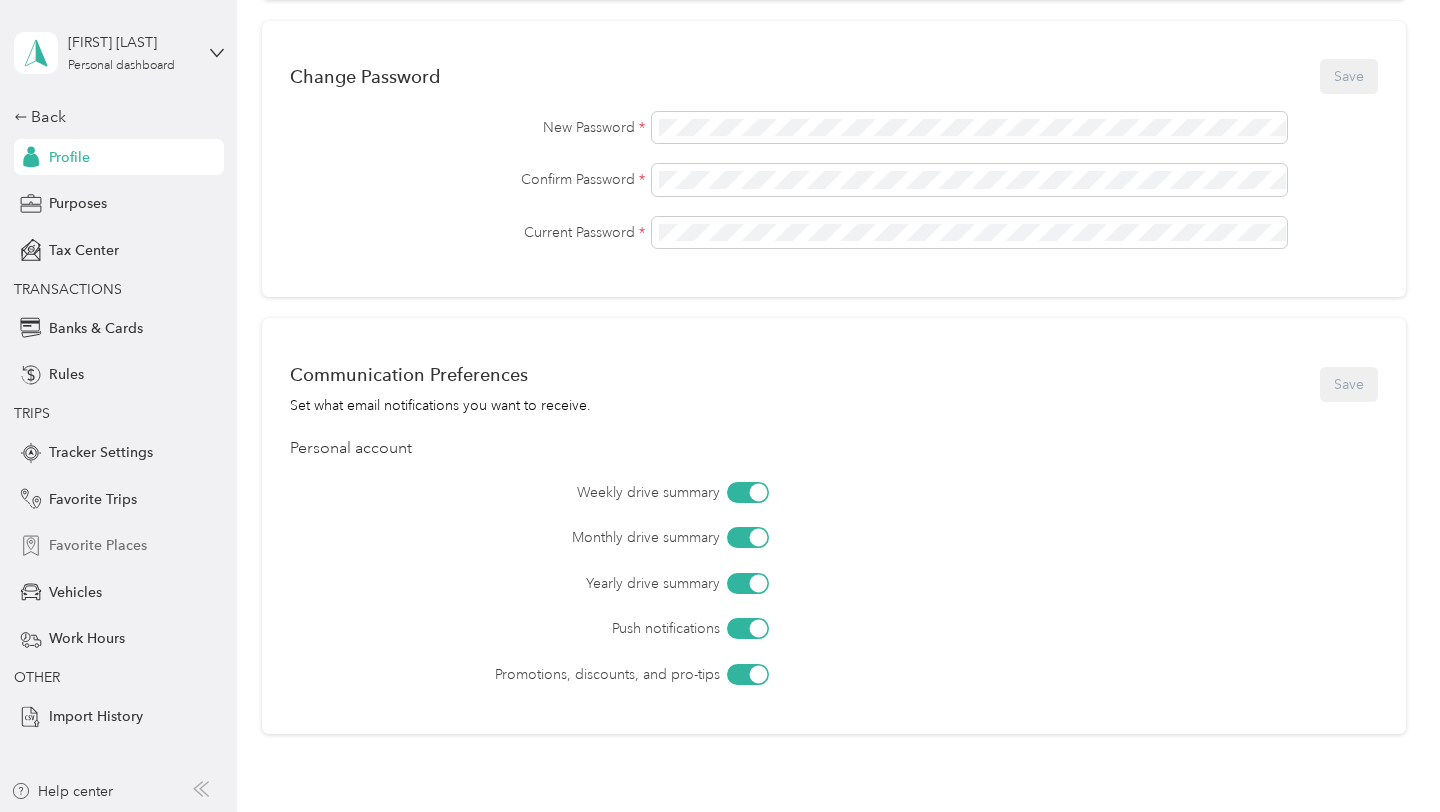 click on "Favorite Places" at bounding box center [98, 545] 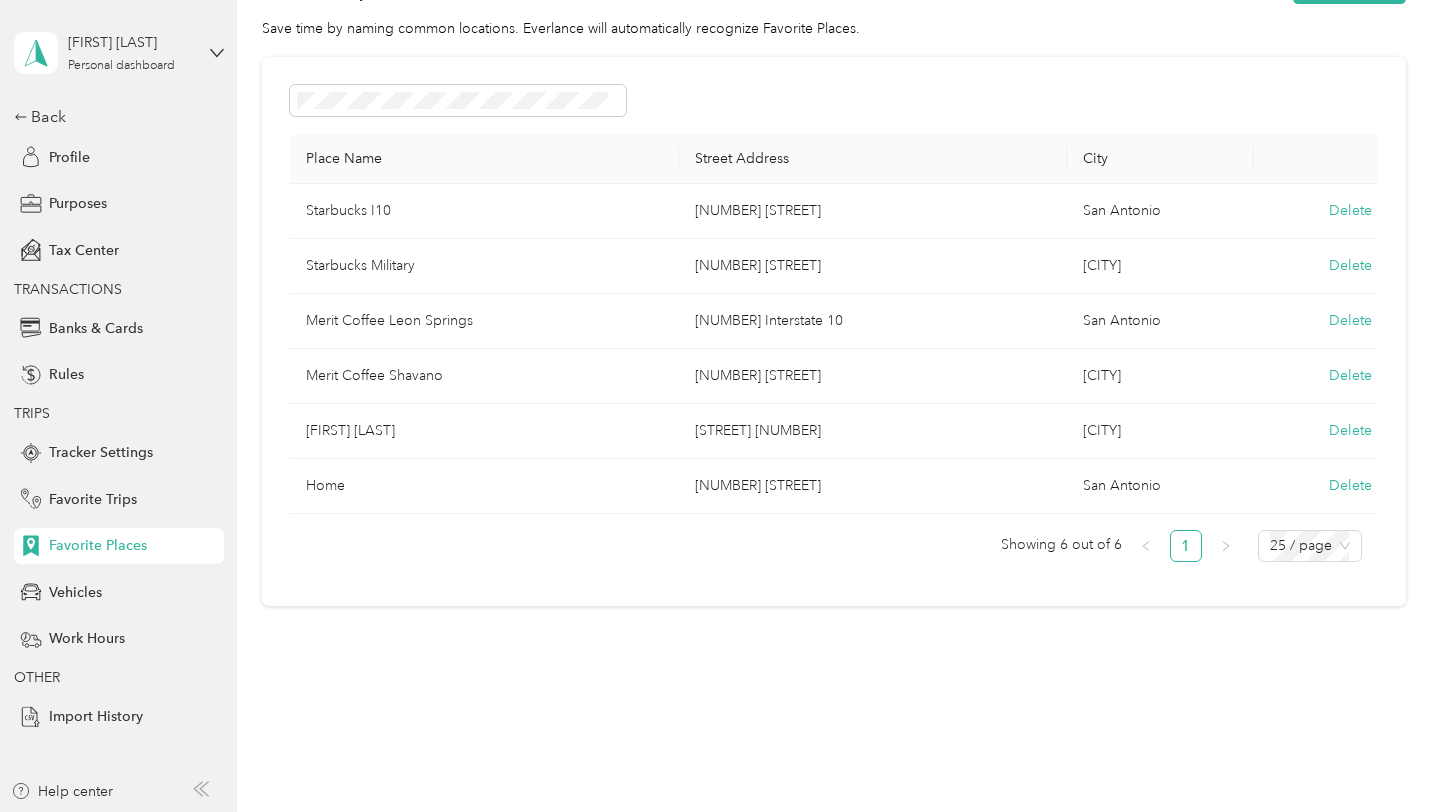 scroll, scrollTop: 107, scrollLeft: 0, axis: vertical 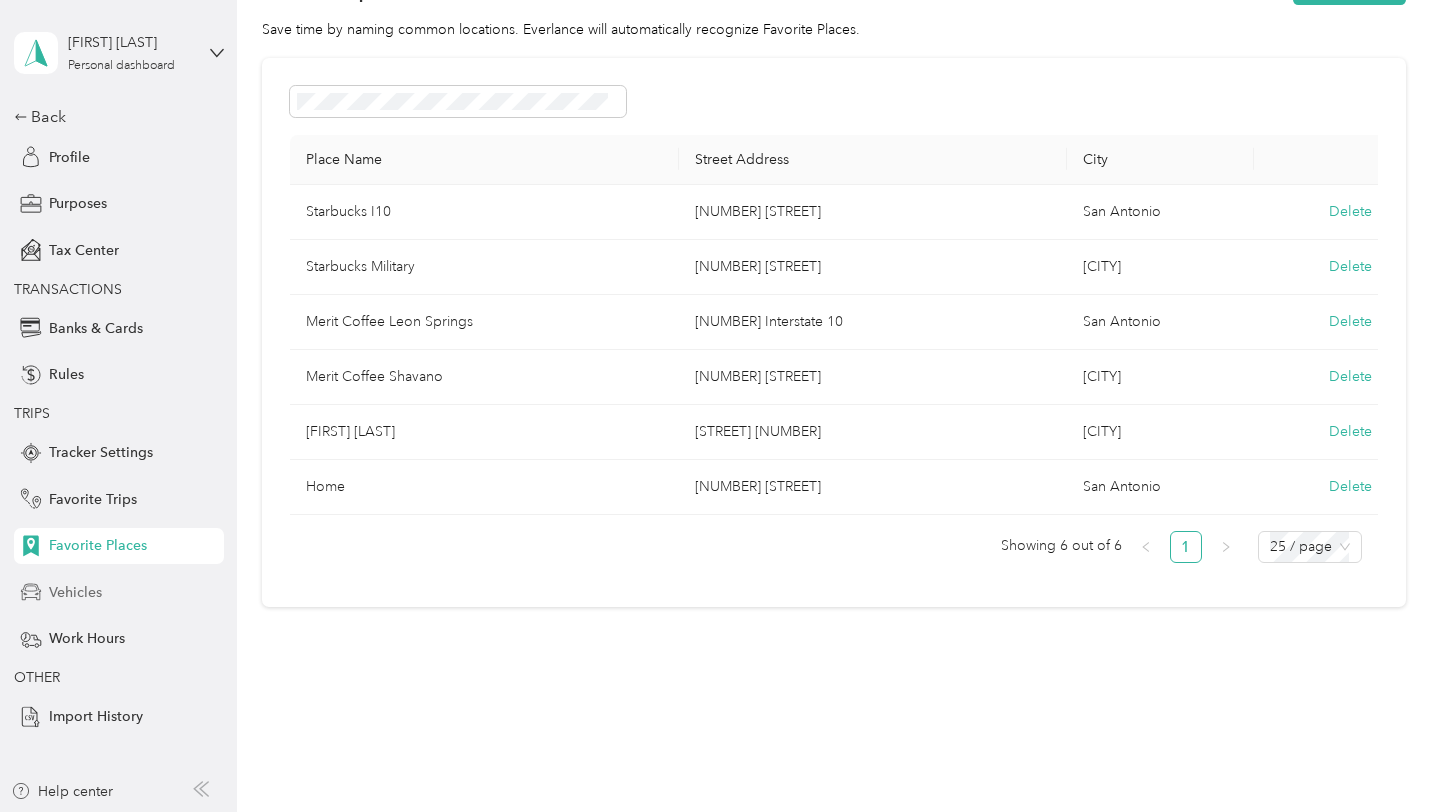 click on "Vehicles" at bounding box center [75, 592] 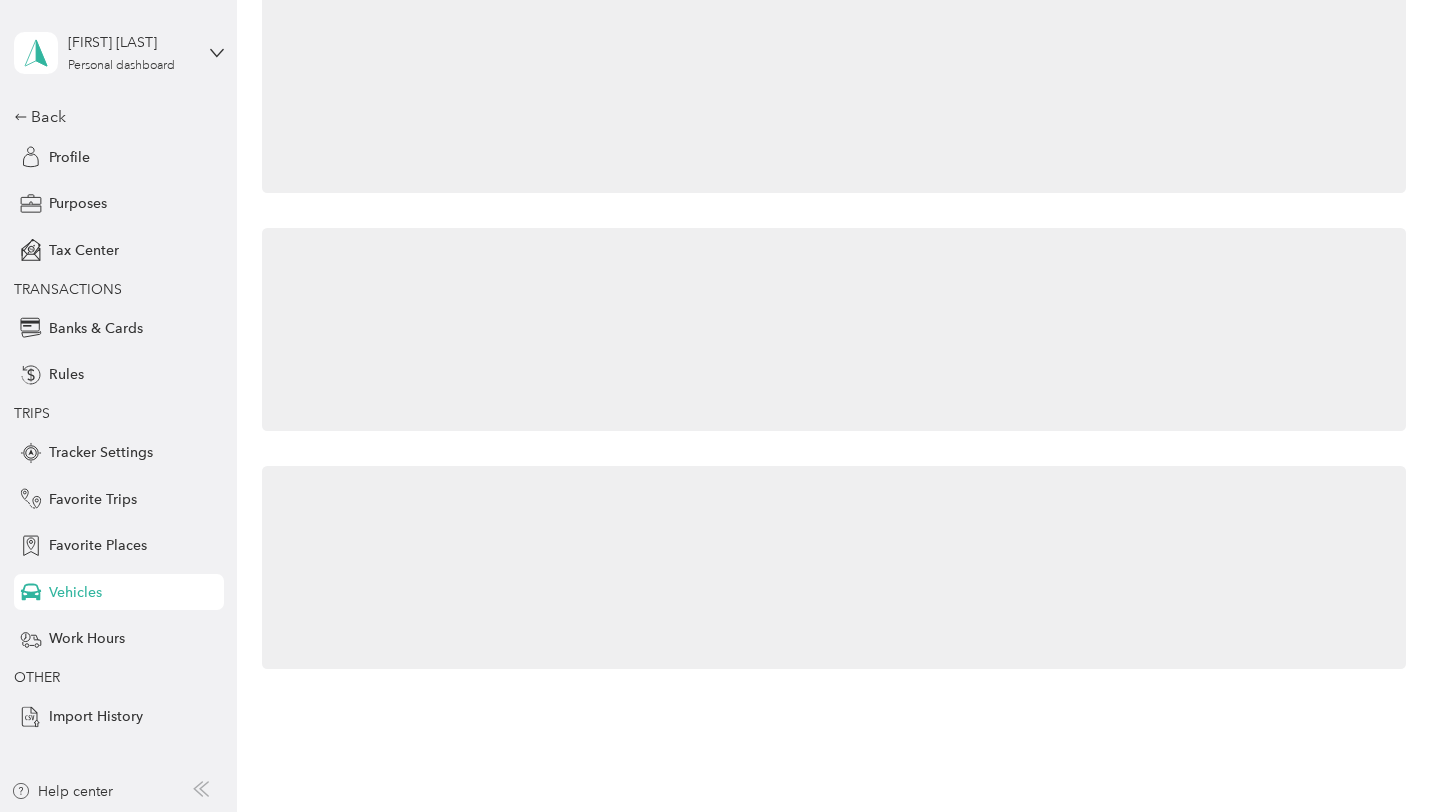 scroll, scrollTop: 0, scrollLeft: 0, axis: both 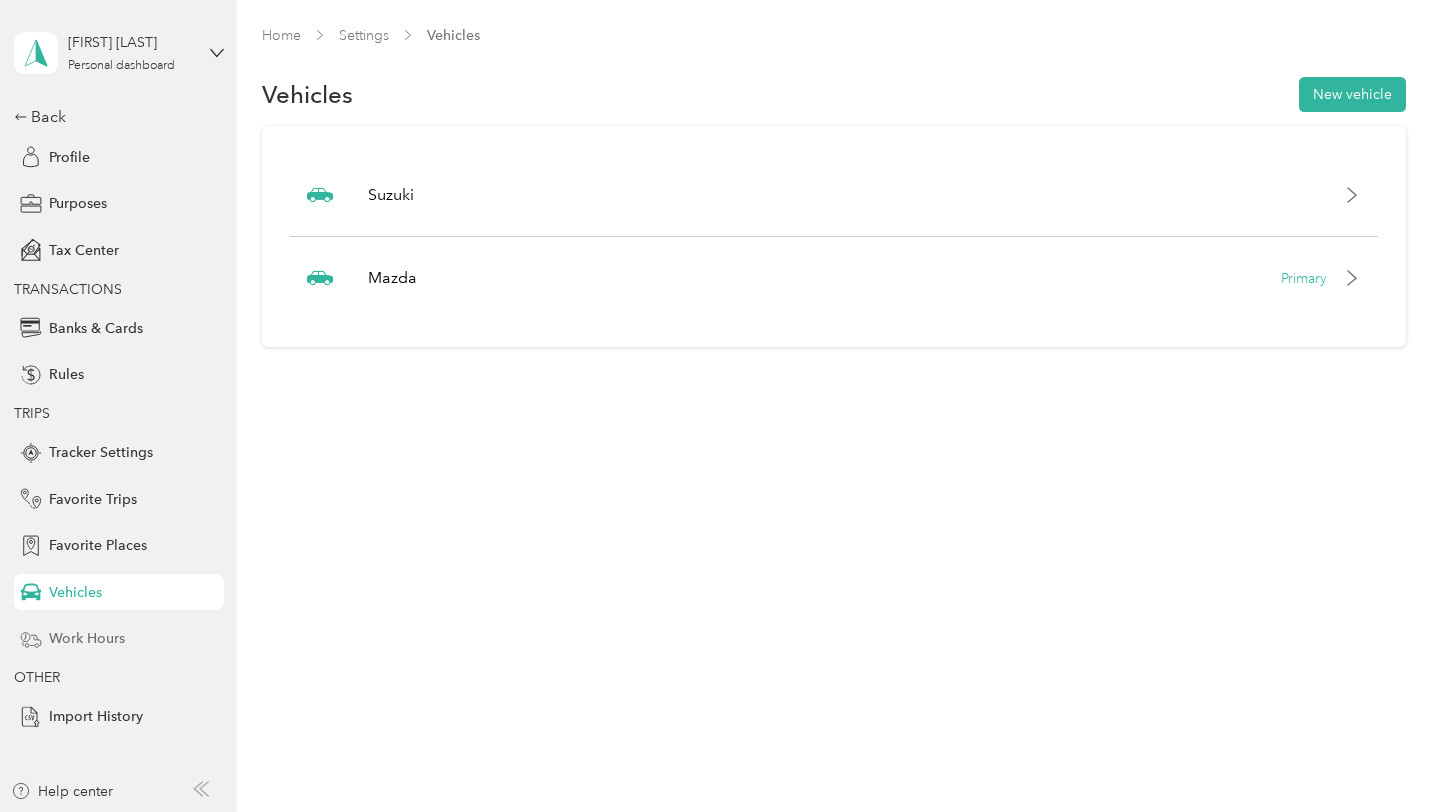 click on "Work Hours" at bounding box center (87, 638) 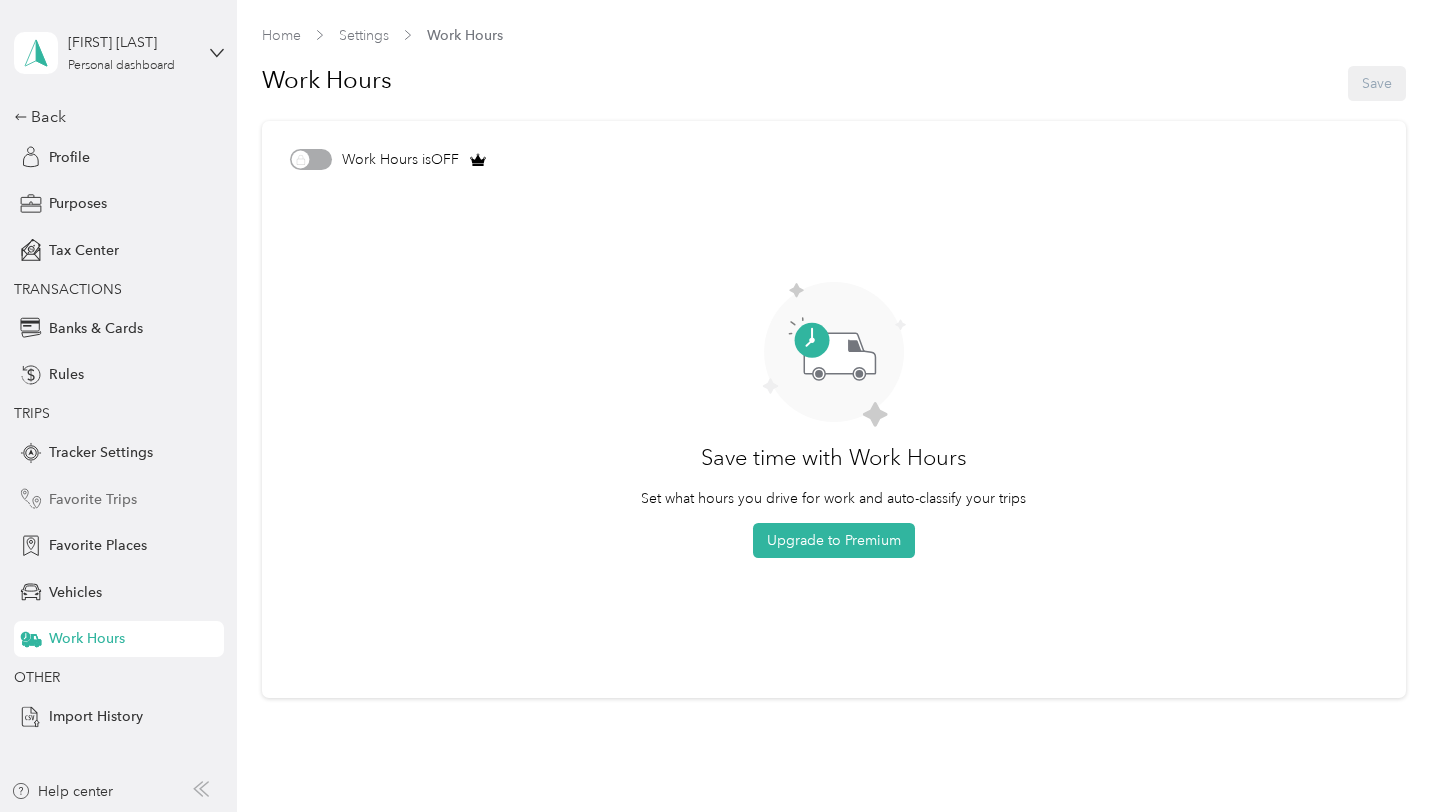 click on "Favorite Trips" at bounding box center (93, 499) 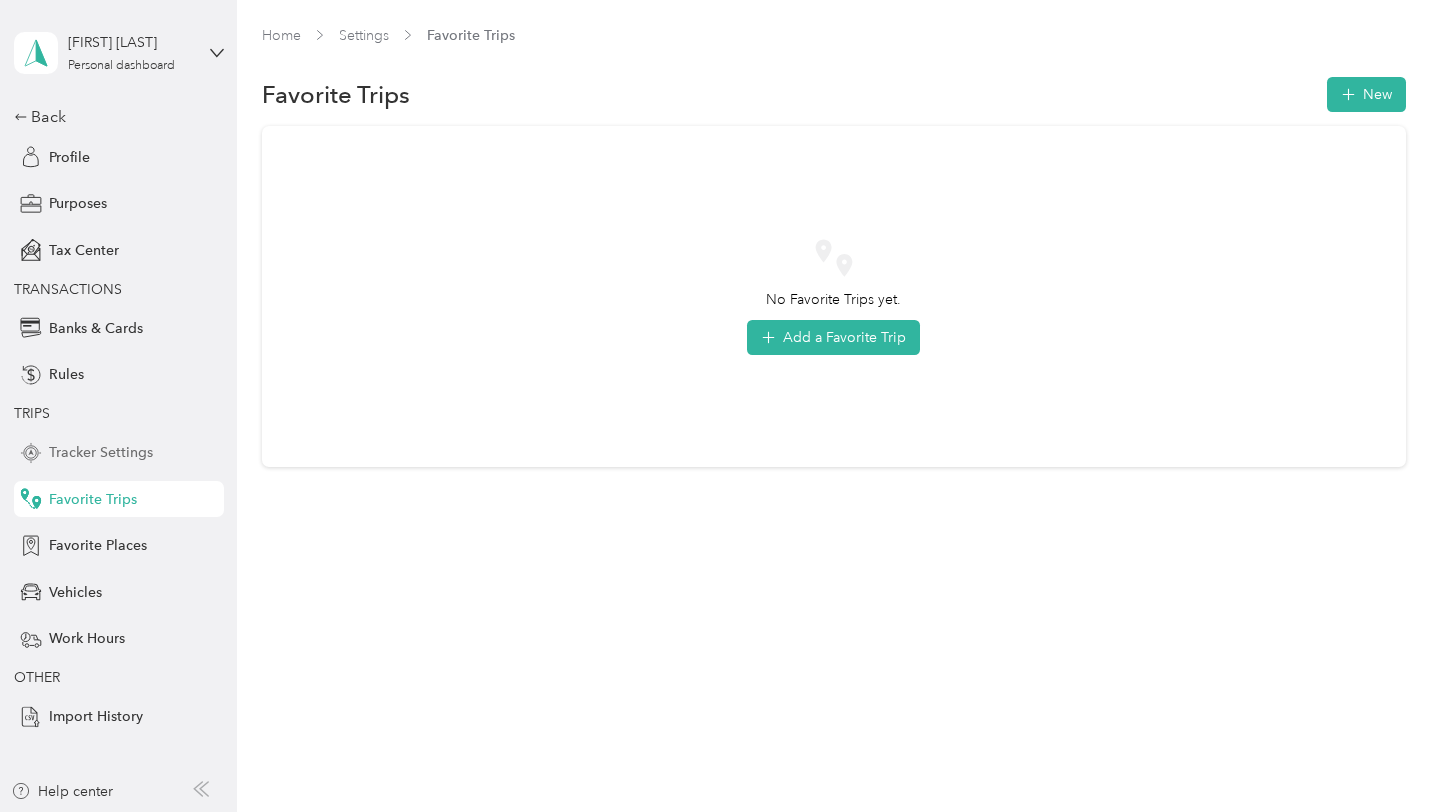 click on "Tracker Settings" at bounding box center [101, 452] 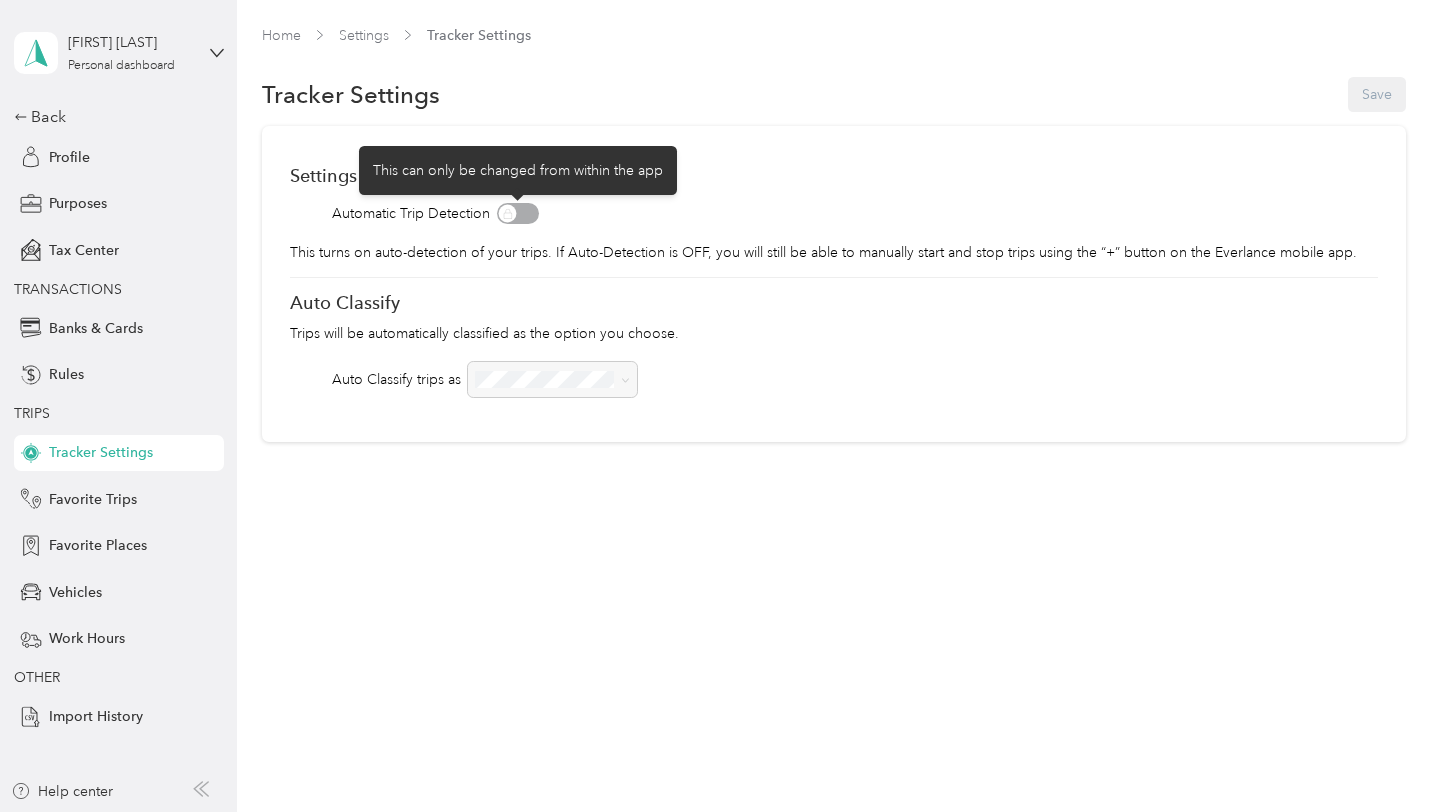 click at bounding box center [518, 213] 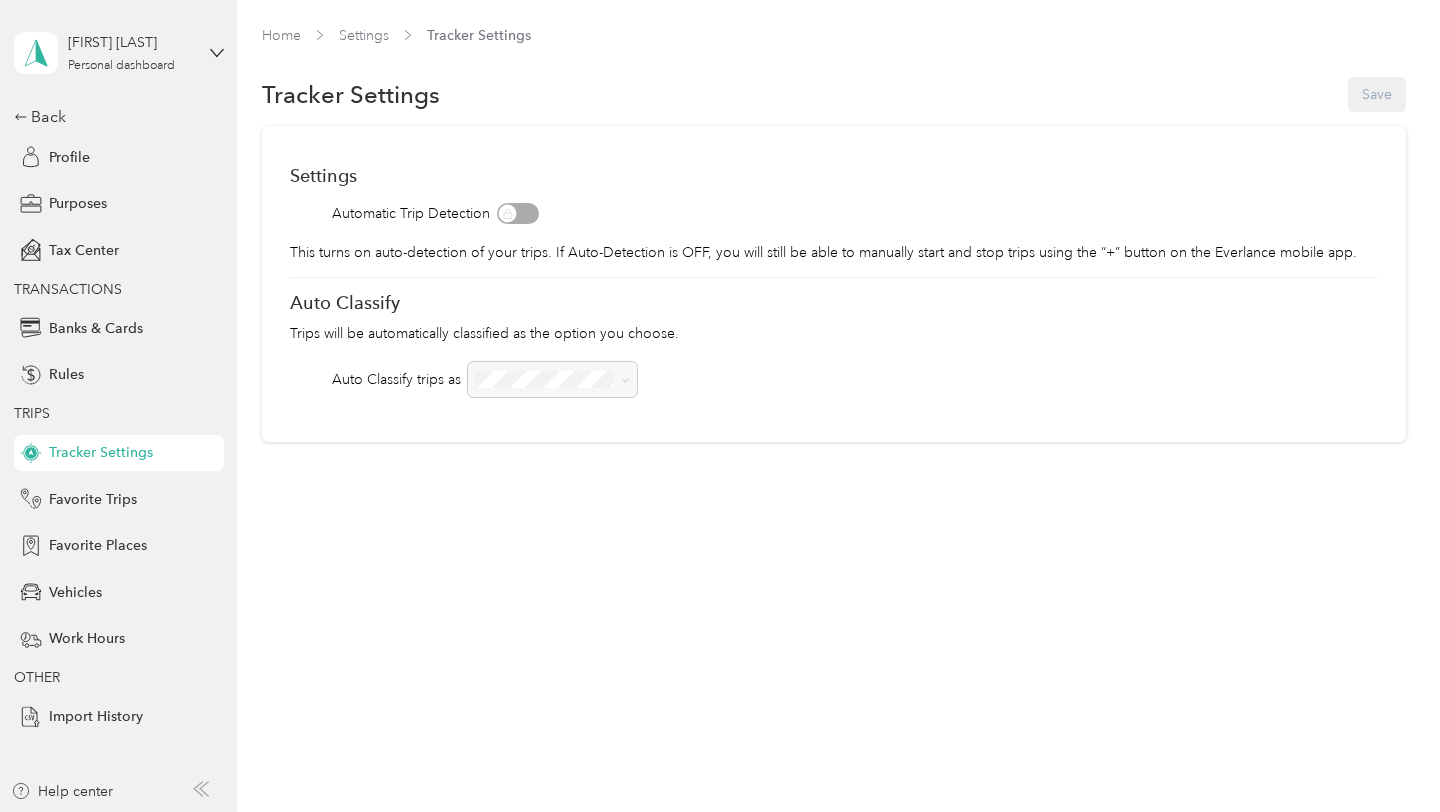 click at bounding box center (553, 379) 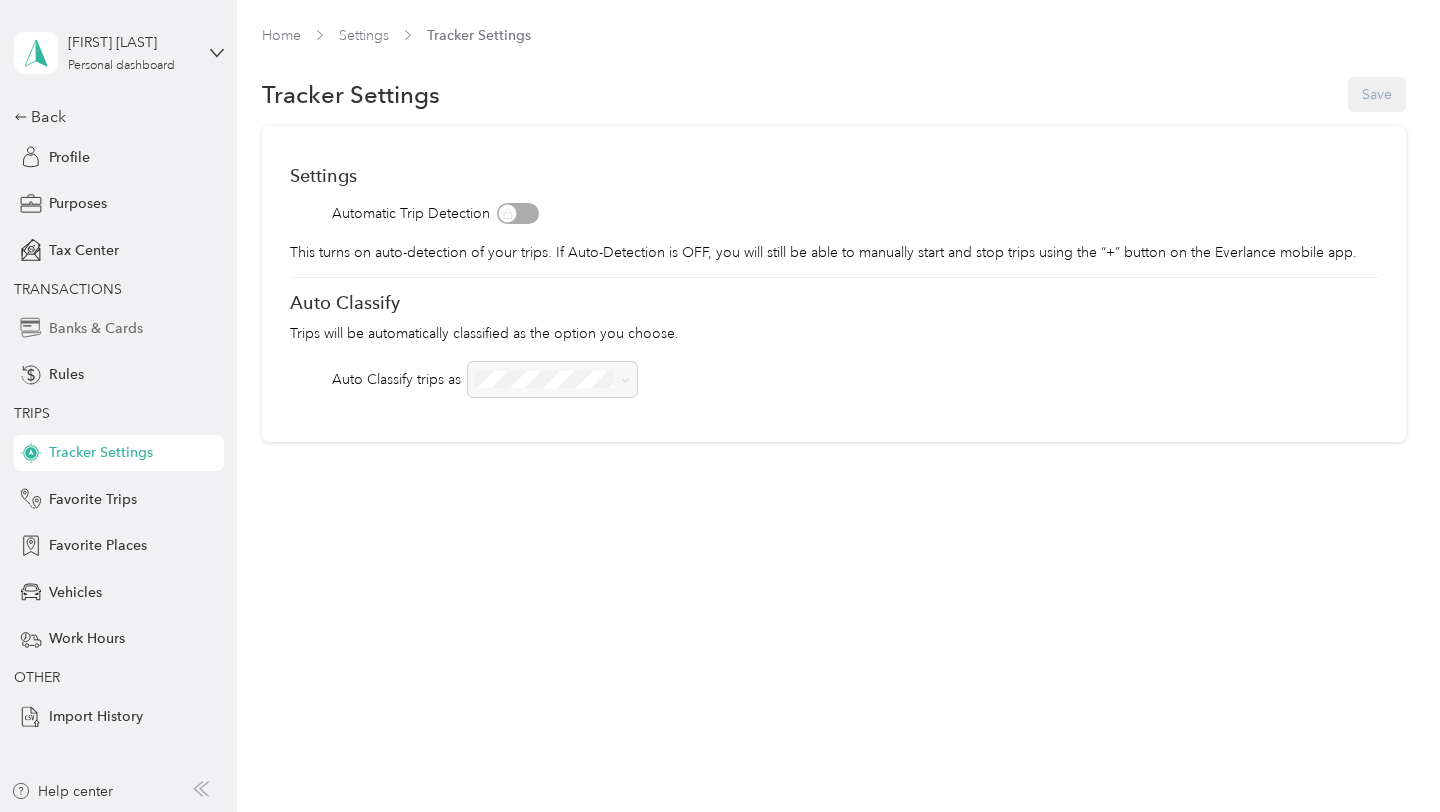 click on "Banks & Cards" at bounding box center [119, 328] 